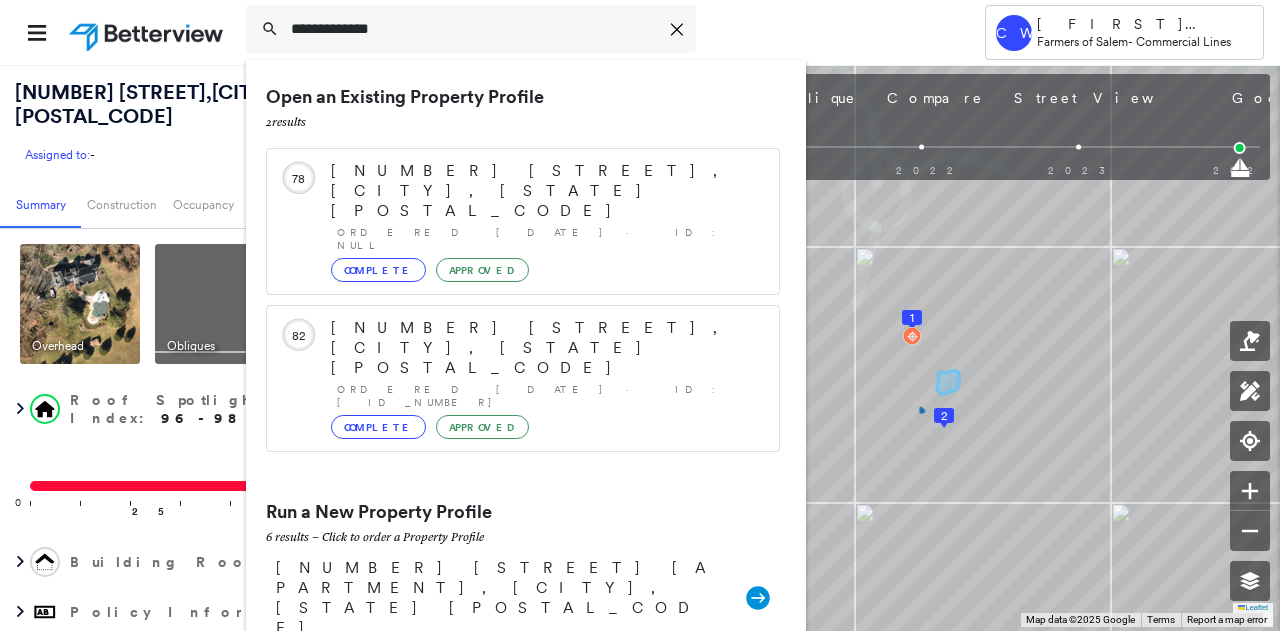 scroll, scrollTop: 0, scrollLeft: 0, axis: both 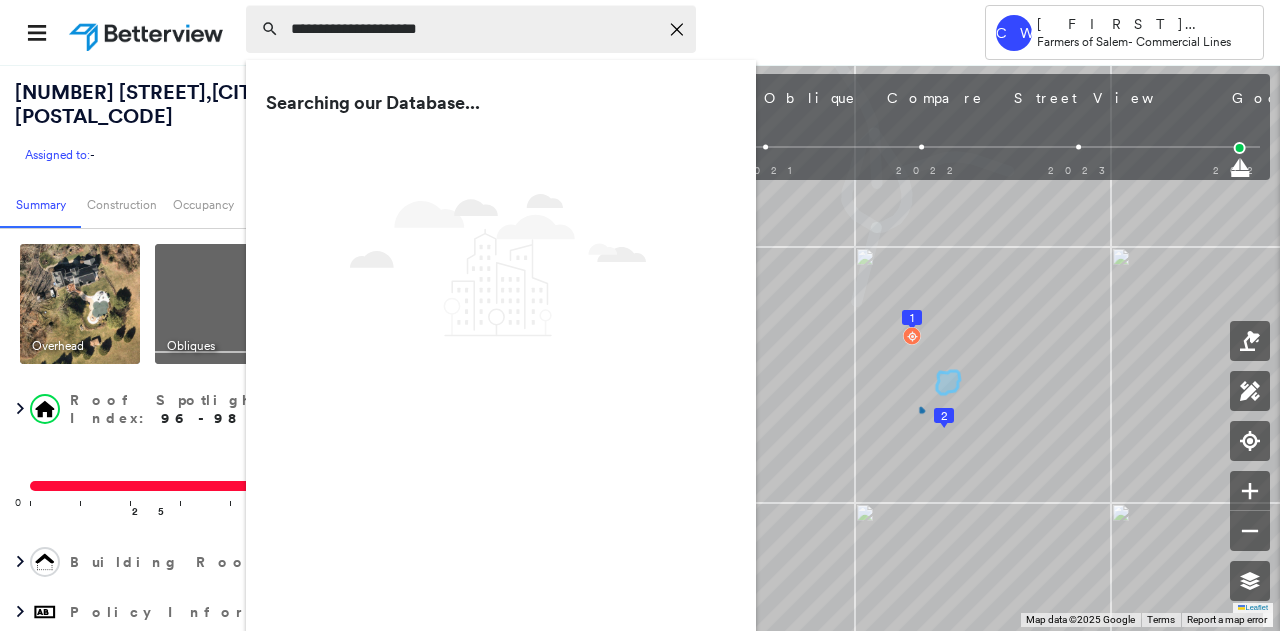 type on "**********" 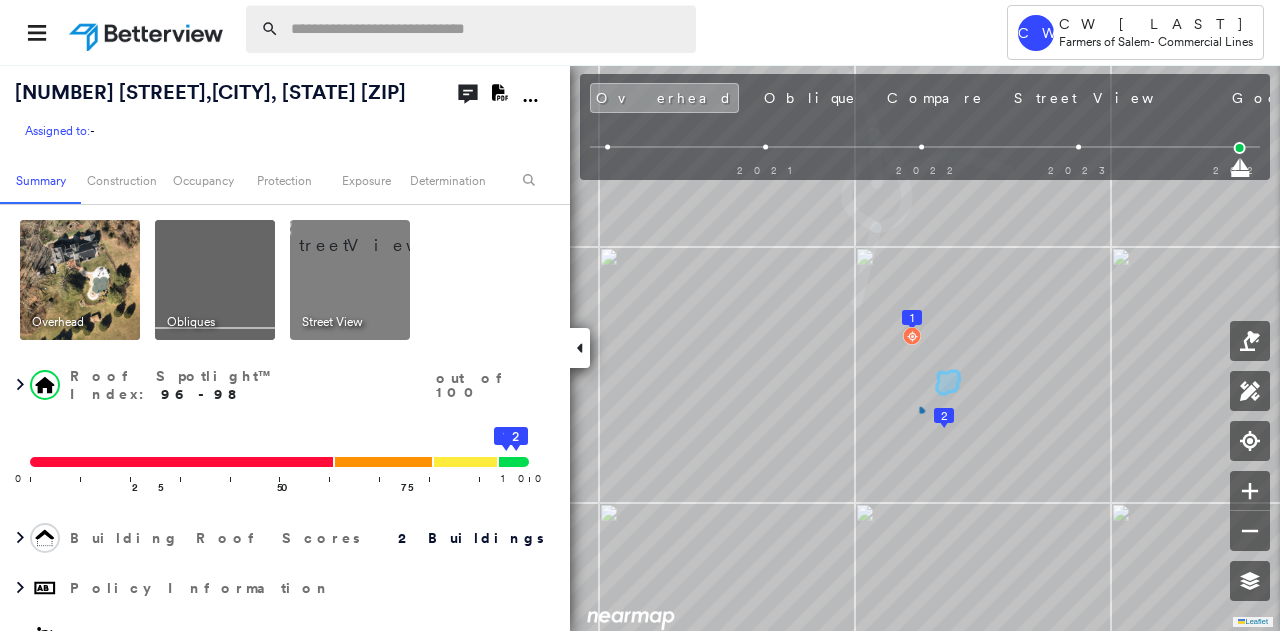 scroll, scrollTop: 0, scrollLeft: 0, axis: both 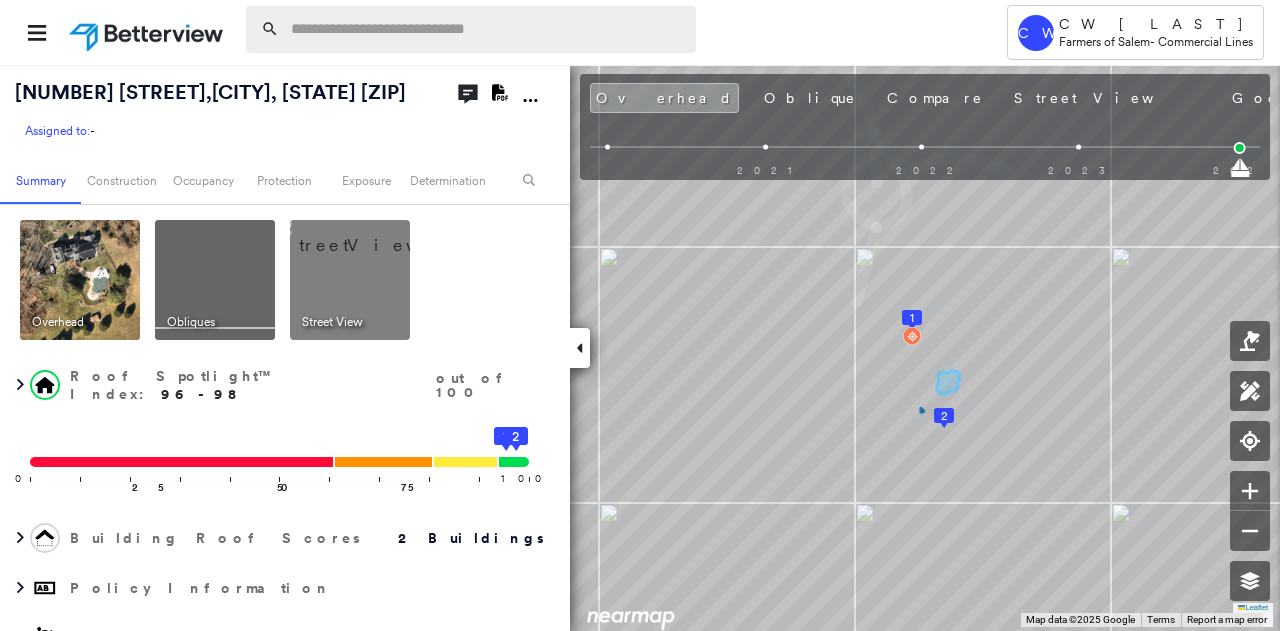 click at bounding box center [487, 29] 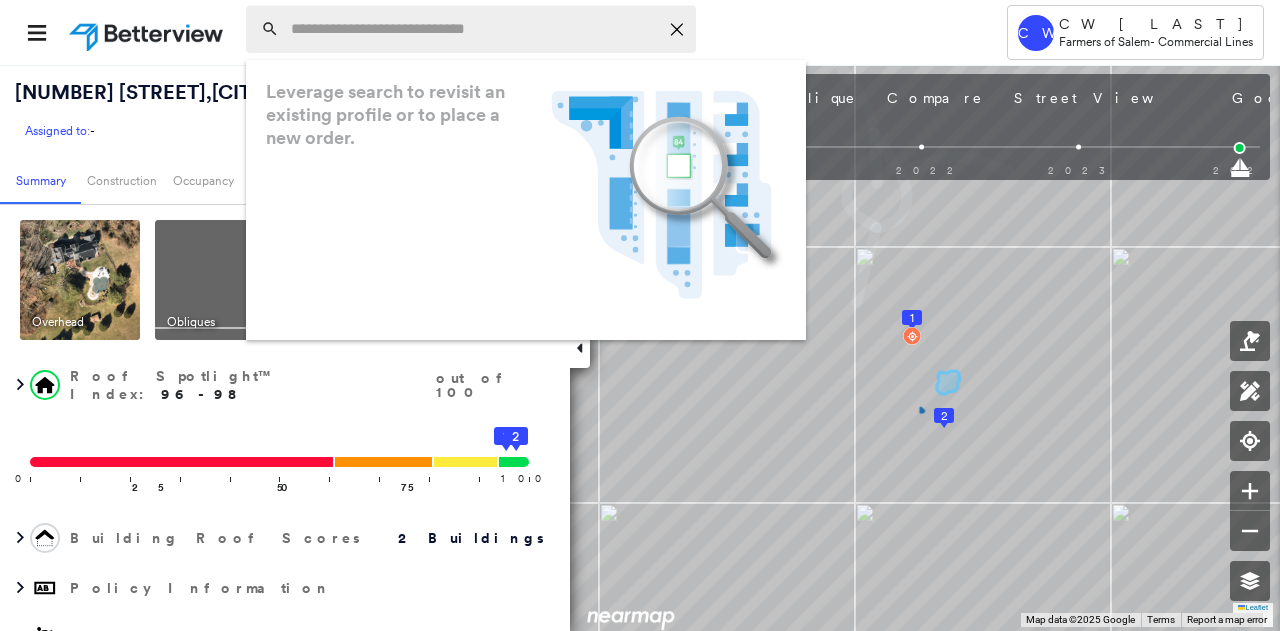 paste on "**********" 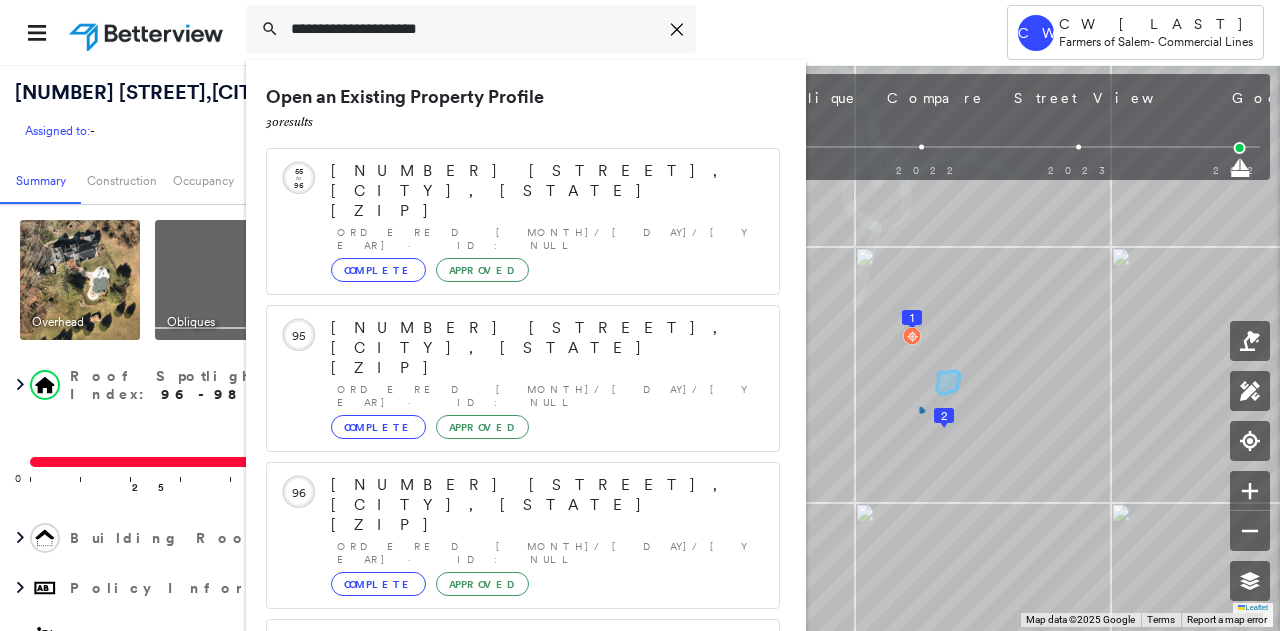 type on "**********" 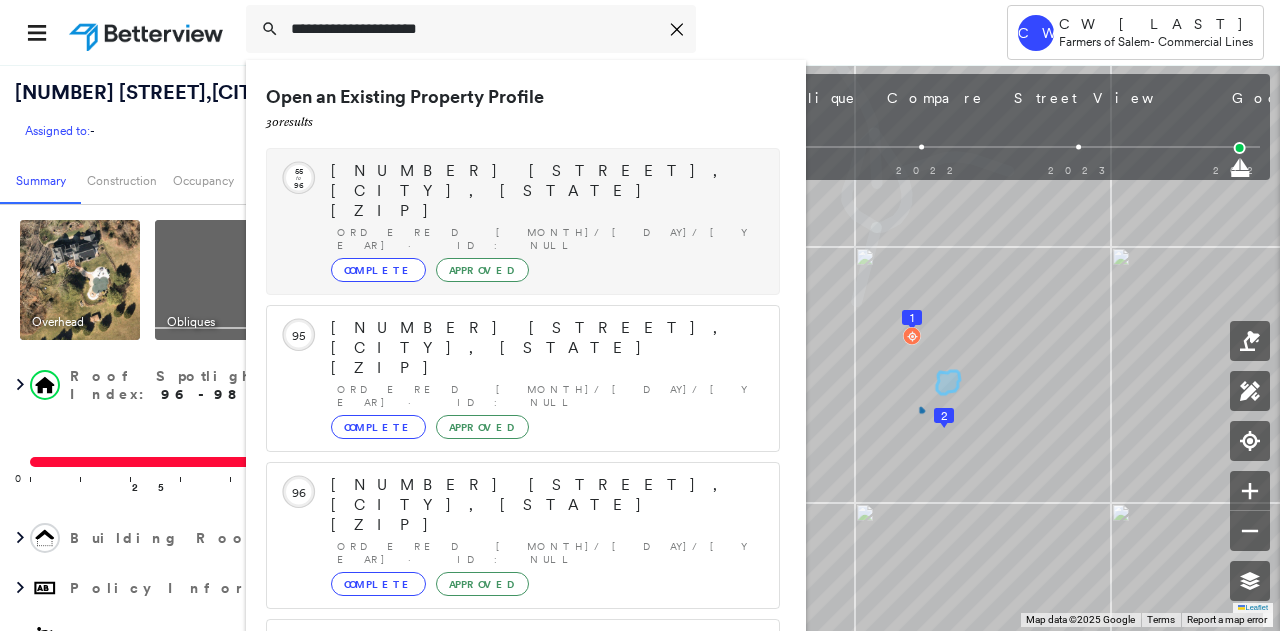 scroll, scrollTop: 206, scrollLeft: 0, axis: vertical 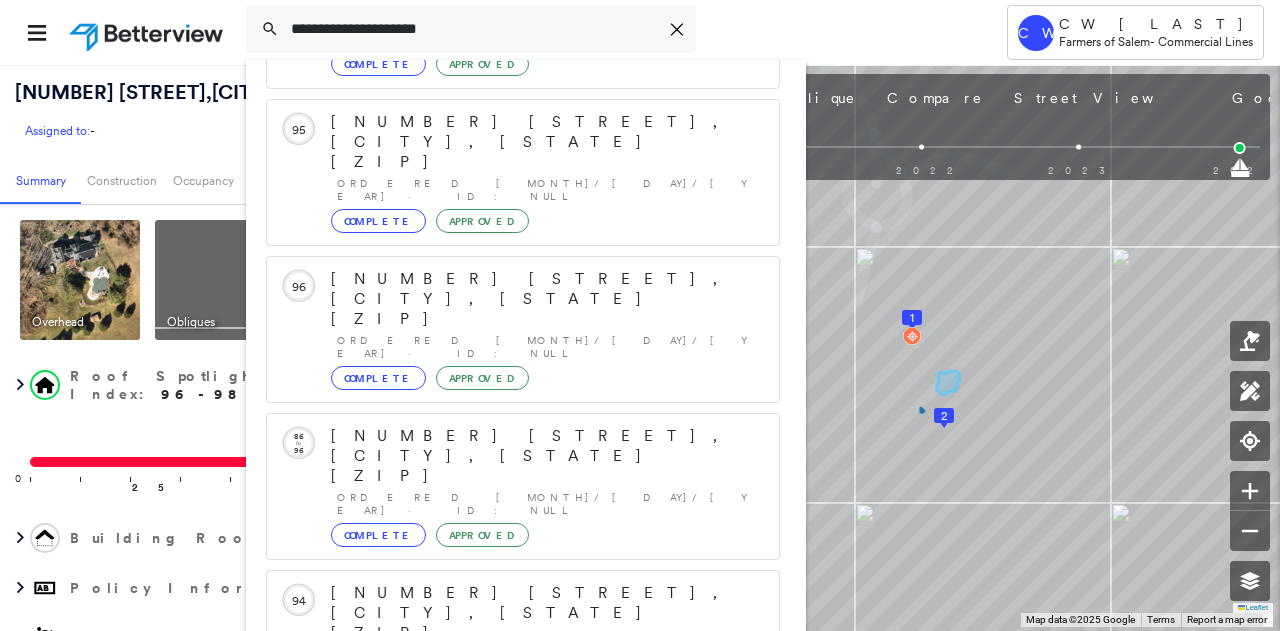 click on "1940 [NUMBER] [STREET], [CITY], [STATE] [ZIP] Group Created with Sketch." at bounding box center [523, 905] 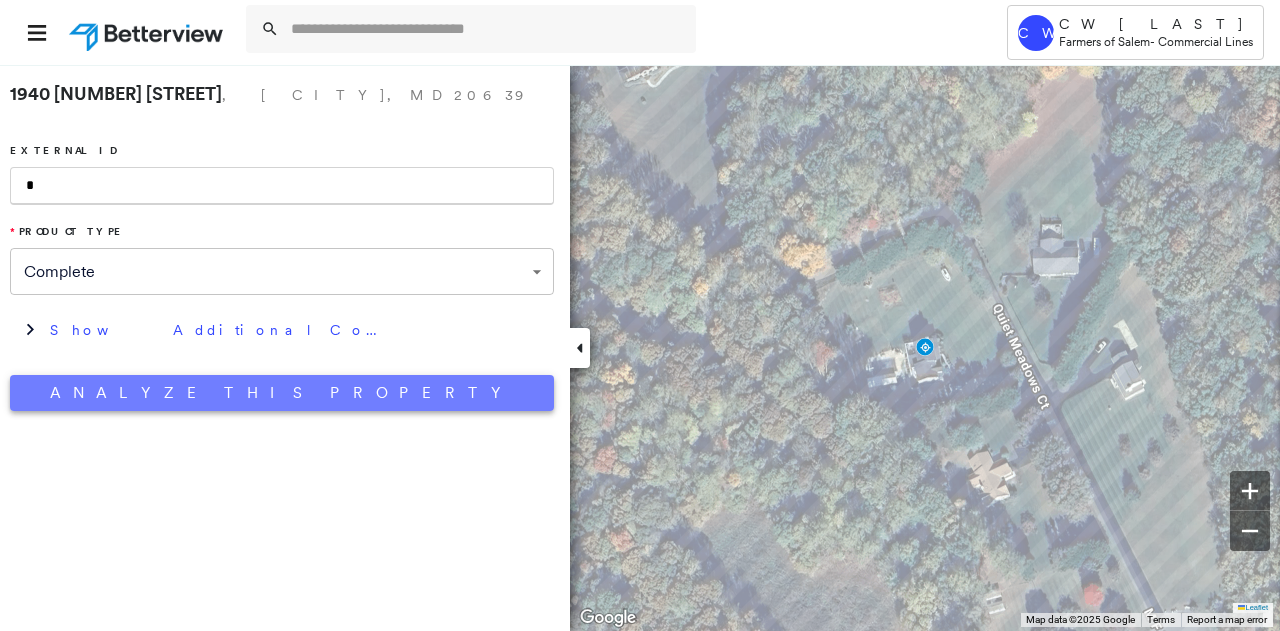 type on "*" 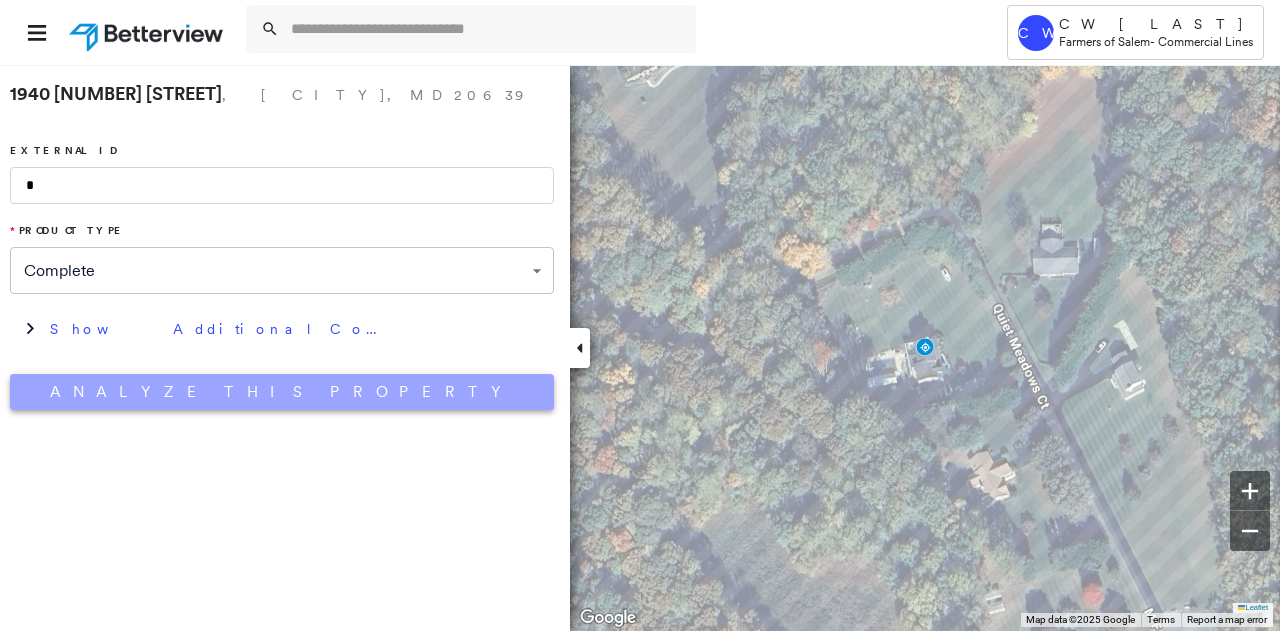 click on "Analyze This Property" at bounding box center (282, 392) 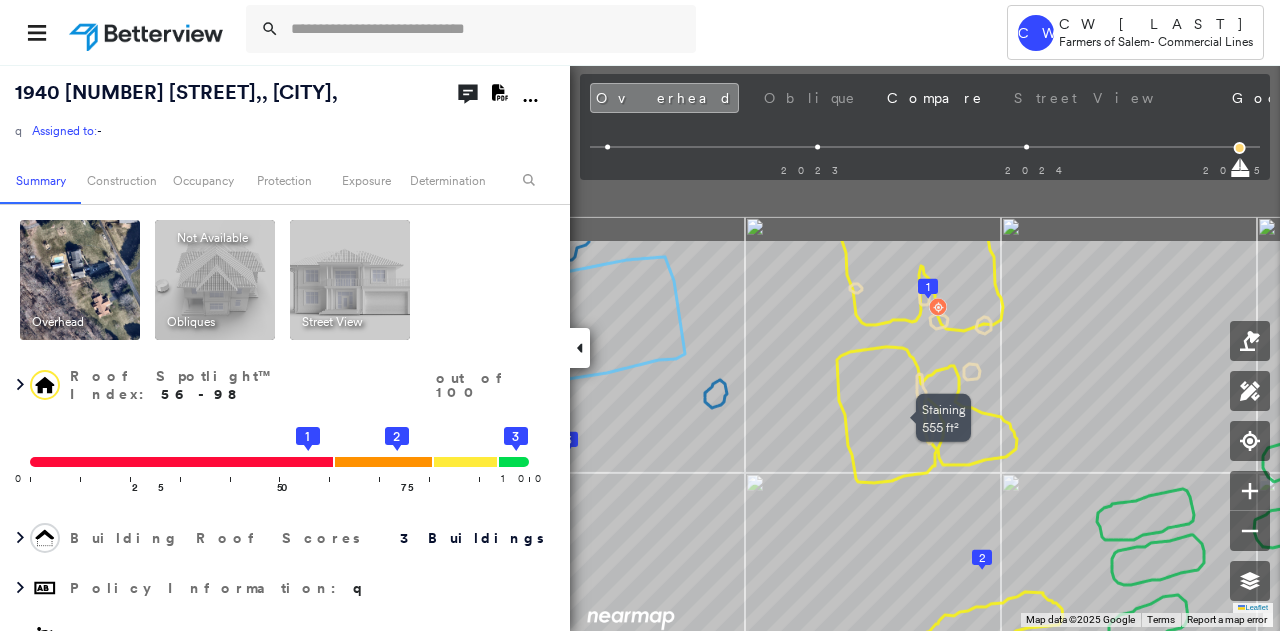 drag, startPoint x: 906, startPoint y: 243, endPoint x: 885, endPoint y: 481, distance: 238.92467 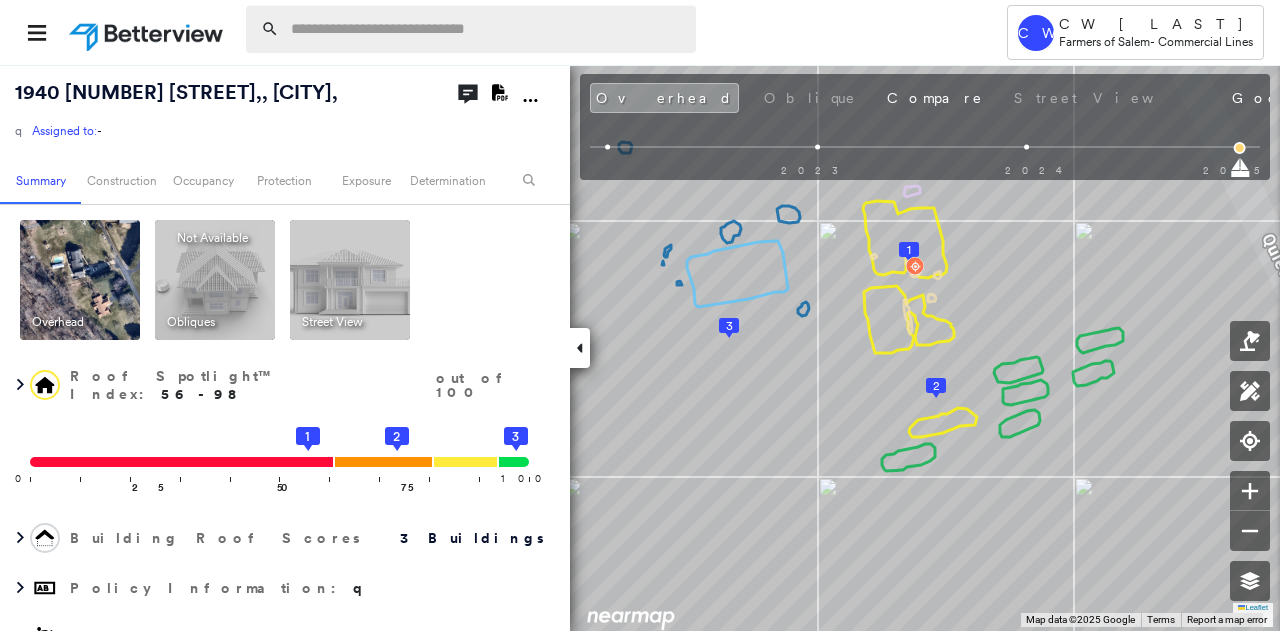 click at bounding box center [487, 29] 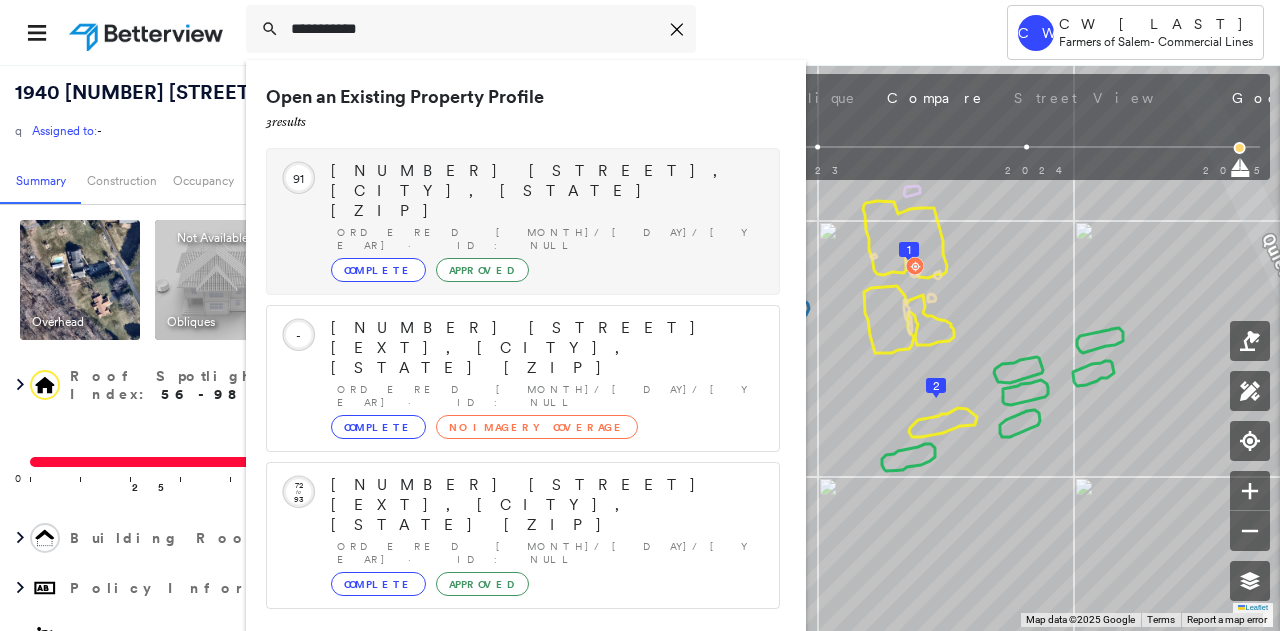 type on "**********" 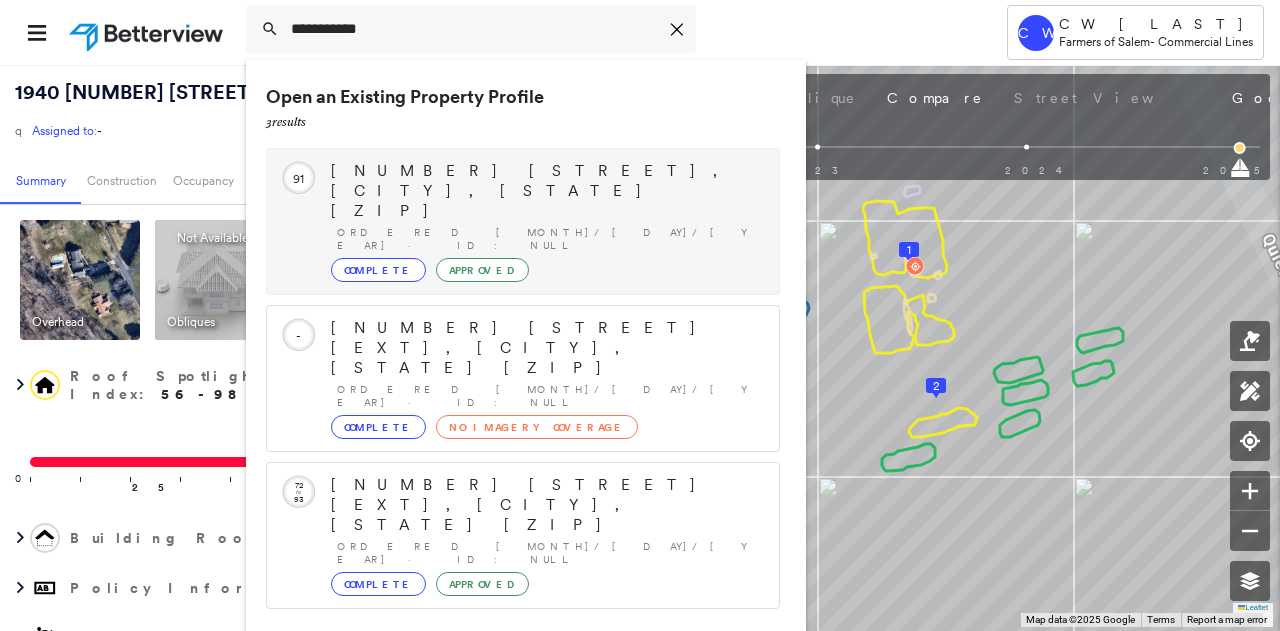 click on "[NUMBER] [STREET], [CITY], [STATE] [ZIP]" at bounding box center [545, 191] 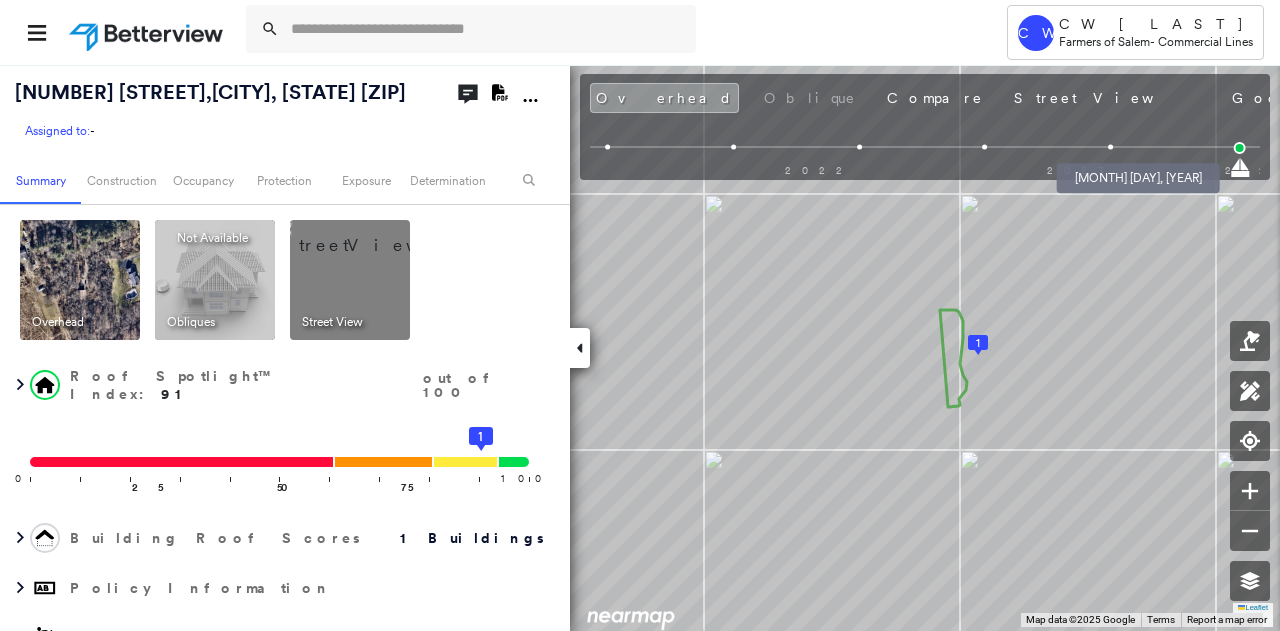 click at bounding box center [1110, 147] 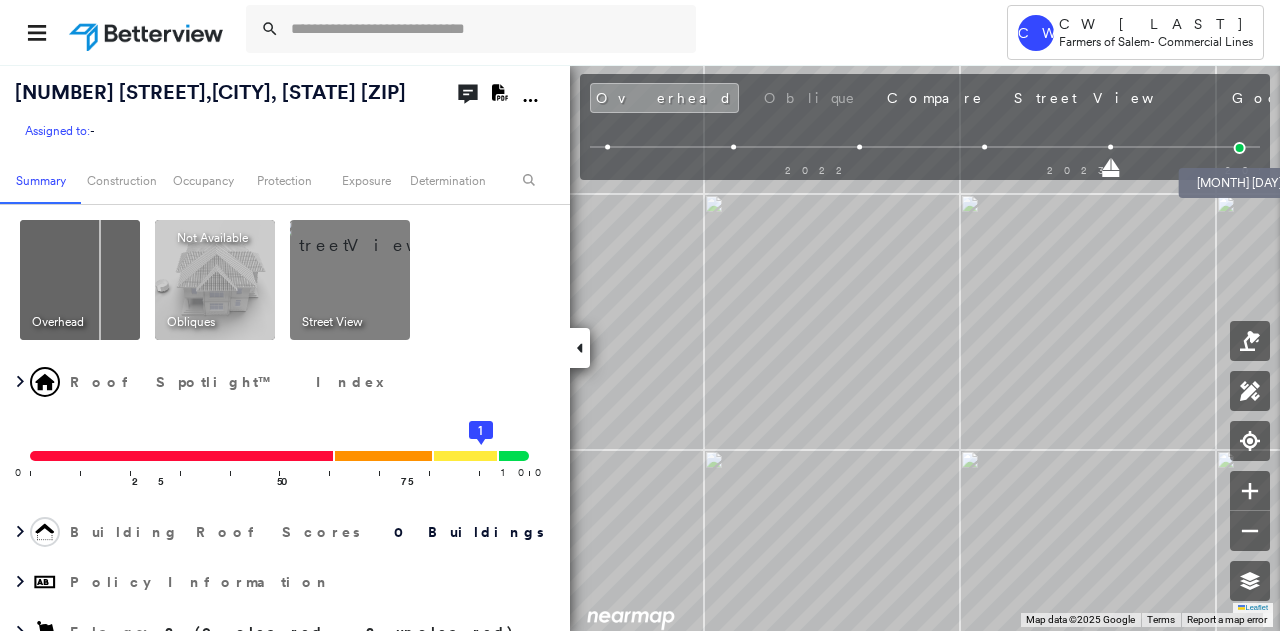 click at bounding box center [1240, 148] 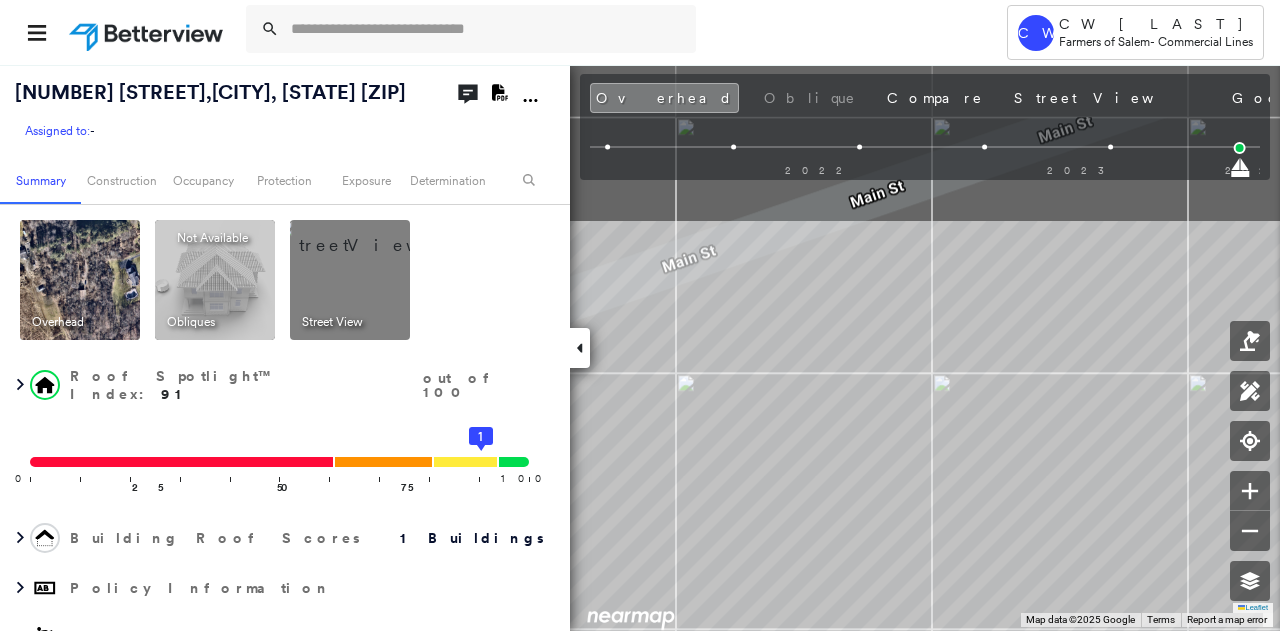 click on "Tower CW [LAST] Farmers of Salem  -   Commercial Lines [NUMBER] [STREET] ,  [CITY], [STATE] [ZIP] Assigned to:  - Assigned to:  - Assigned to:  - Open Comments Download PDF Report Summary Construction Occupancy Protection Exposure Determination Overhead Obliques Not Available ; Street View Roof Spotlight™ Index :  91 out of 100 0 100 25 50 75 1 Building Roof Scores 1 Buildings Policy Information Flags :  2 (0 cleared, 2 uncleared) Construction Roof Spotlights :  Overhang Property Features :  Water Hazard Roof Size & Shape :  1 building  - Gable | Asphalt Shingle Assessor and MLS Details Property Lookup BuildZoom - Building Permit Data and Analysis Occupancy Ownership Place Detail SmartyStreets - Geocode Smarty Streets - Surrounding Properties Protection Protection Exposure FEMA Risk Index Flood Regional Hazard: 1   out of  5 Additional Perils Guidewire HazardHub Tree Fall Risk:  Present   HazardHub Risks Determination Flags :  2 (0 cleared, 2 uncleared) Uncleared Flags (2) Cleared Flags  (0) Tree Coverage" at bounding box center [640, 315] 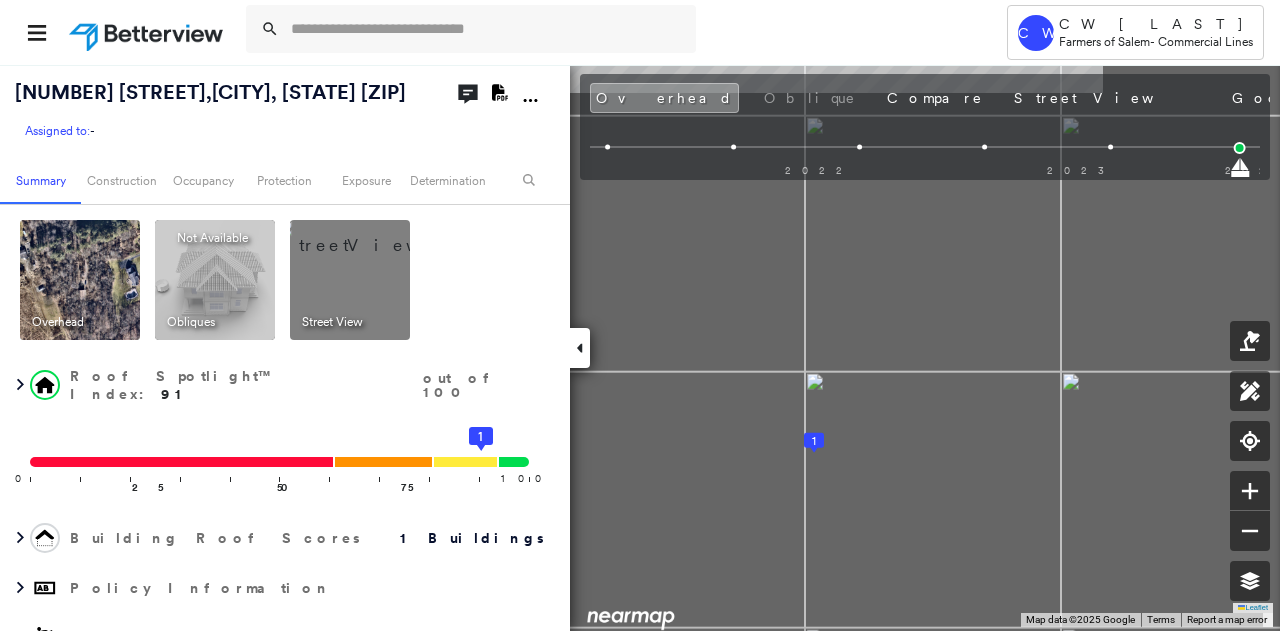 click on "Tower CW [LAST] Farmers of Salem  -   Commercial Lines [NUMBER] [STREET] ,  [CITY], [STATE] [ZIP] Assigned to:  - Assigned to:  - Assigned to:  - Open Comments Download PDF Report Summary Construction Occupancy Protection Exposure Determination Overhead Obliques Not Available ; Street View Roof Spotlight™ Index :  91 out of 100 0 100 25 50 75 1 Building Roof Scores 1 Buildings Policy Information Flags :  2 (0 cleared, 2 uncleared) Construction Roof Spotlights :  Overhang Property Features :  Water Hazard Roof Size & Shape :  1 building  - Gable | Asphalt Shingle Assessor and MLS Details Property Lookup BuildZoom - Building Permit Data and Analysis Occupancy Ownership Place Detail SmartyStreets - Geocode Smarty Streets - Surrounding Properties Protection Protection Exposure FEMA Risk Index Flood Regional Hazard: 1   out of  5 Additional Perils Guidewire HazardHub Tree Fall Risk:  Present   HazardHub Risks Determination Flags :  2 (0 cleared, 2 uncleared) Uncleared Flags (2) Cleared Flags  (0) Tree Coverage" at bounding box center (640, 315) 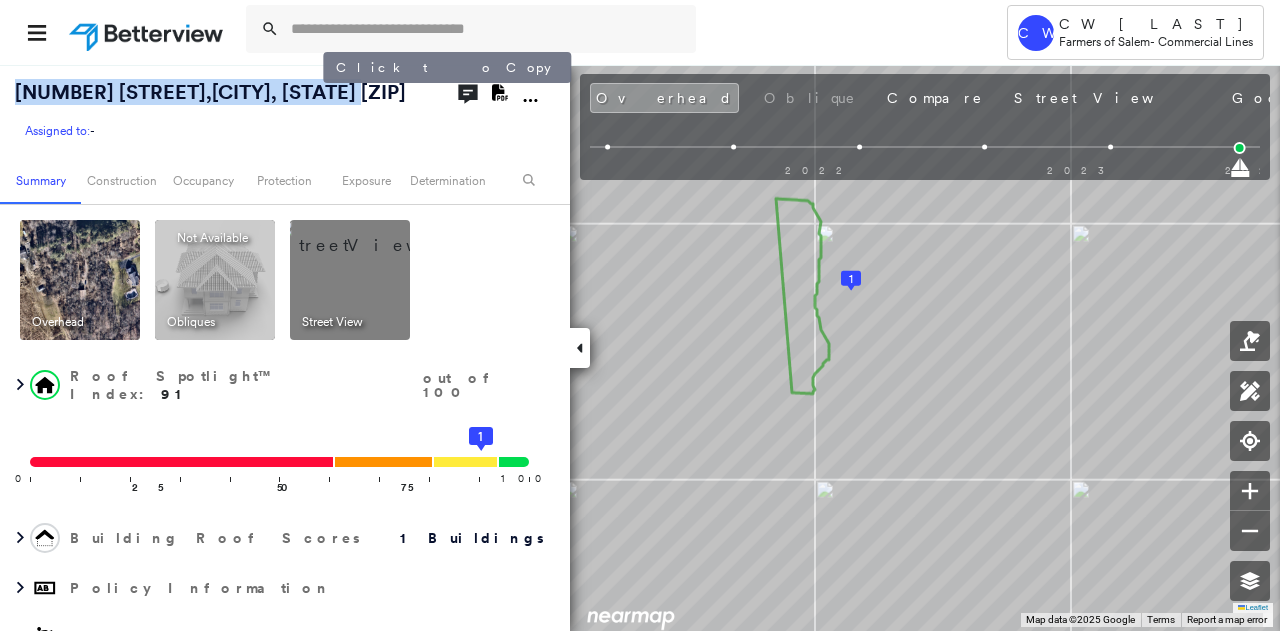 drag, startPoint x: 18, startPoint y: 93, endPoint x: 322, endPoint y: 98, distance: 304.0411 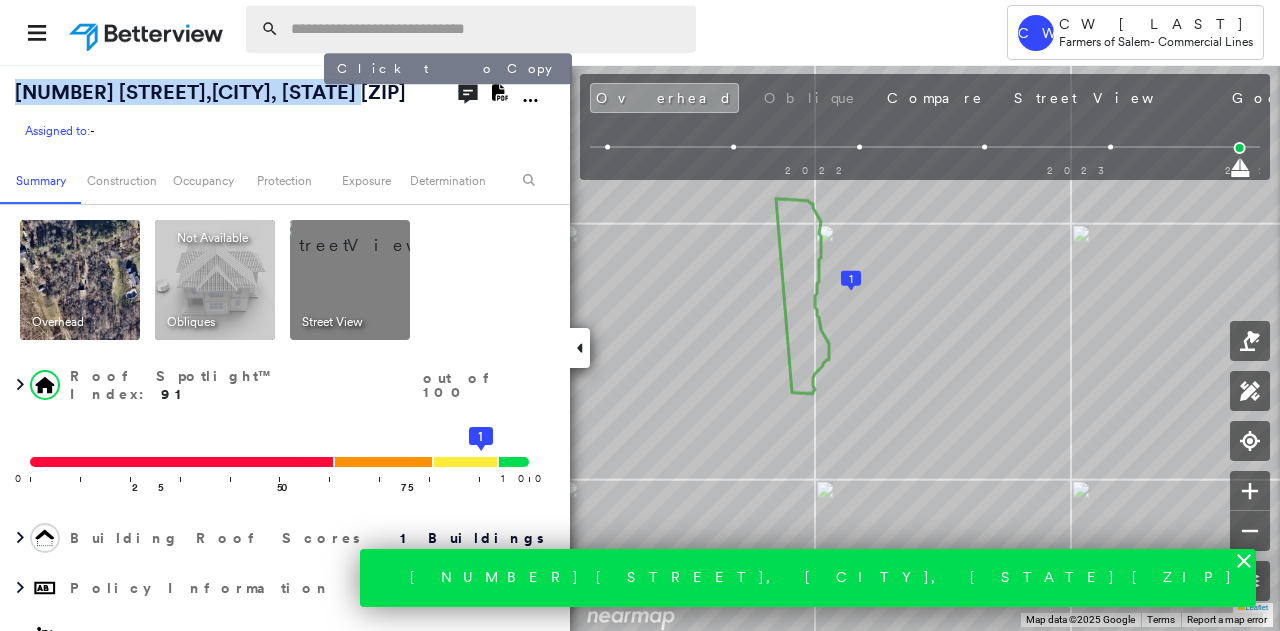 copy on "[NUMBER] [STREET] ,  [CITY], [STATE] [ZIP]" 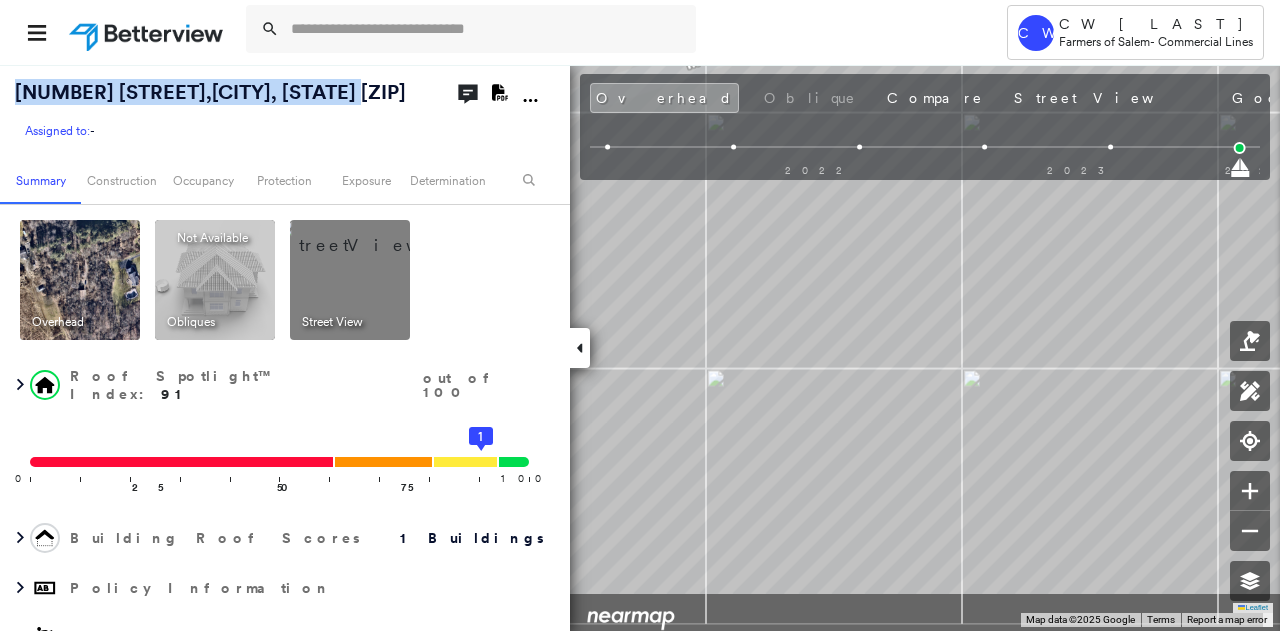 click on "[NUMBER] [STREET], [CITY], [STATE] [ZIP] Assigned to:  - Assigned to:  - Assigned to:  - Open Comments Download PDF Report Summary Construction Occupancy Protection Exposure Determination Overhead Obliques Not Available ; Street View Roof Spotlight™ Index :  91 out of 100 0 100 25 50 75 1 Building Roof Scores 1 Buildings Policy Information Flags :  2 (0 cleared, 2 uncleared) Construction Roof Spotlights :  Overhang Property Features :  Water Hazard Roof Size & Shape :  1 building  - Gable | Asphalt Shingle Assessor and MLS Details Property Lookup BuildZoom - Building Permit Data and Analysis Occupancy Ownership Place Detail SmartyStreets - Geocode Smarty Streets - Surrounding Properties Protection Protection Exposure FEMA Risk Index Flood Regional Hazard: 1   out of  5 Additional Perils Guidewire HazardHub Tree Fall Risk:  Present   HazardHub Risks Determination Flags :  2 (0 cleared, 2 uncleared) Uncleared Flags (2) Cleared Flags  (0) Tree Coverage Flagged [MONTH]/[DAY]/[YEAR] Clear Low Low Priority Flagged [MONTH]/[DAY]/[YEAR] Clear" at bounding box center [640, 347] 